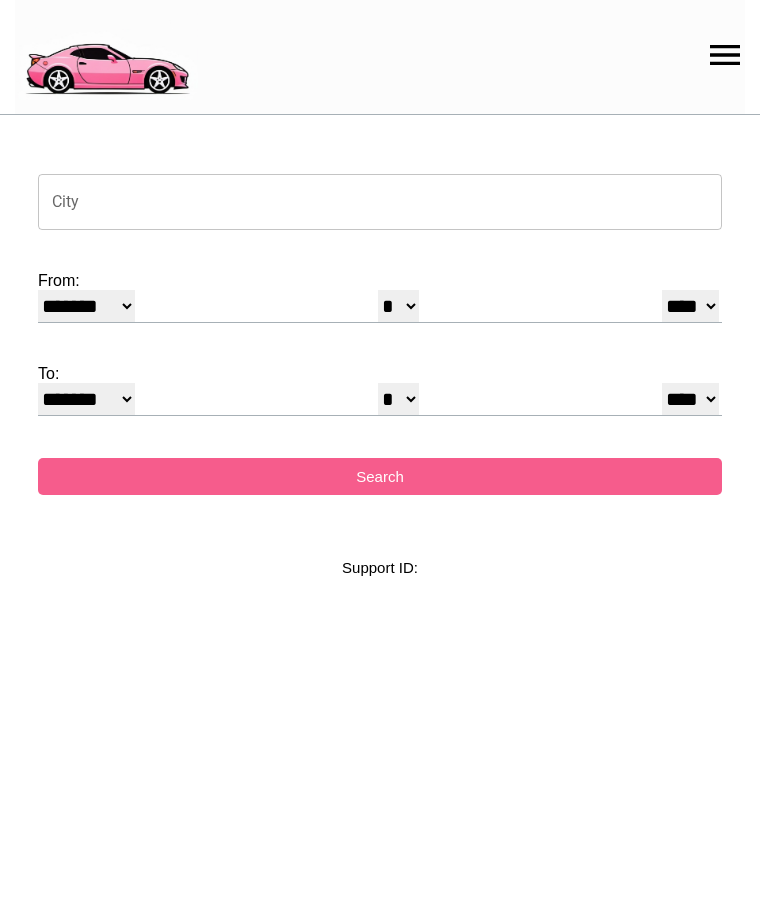 select on "*" 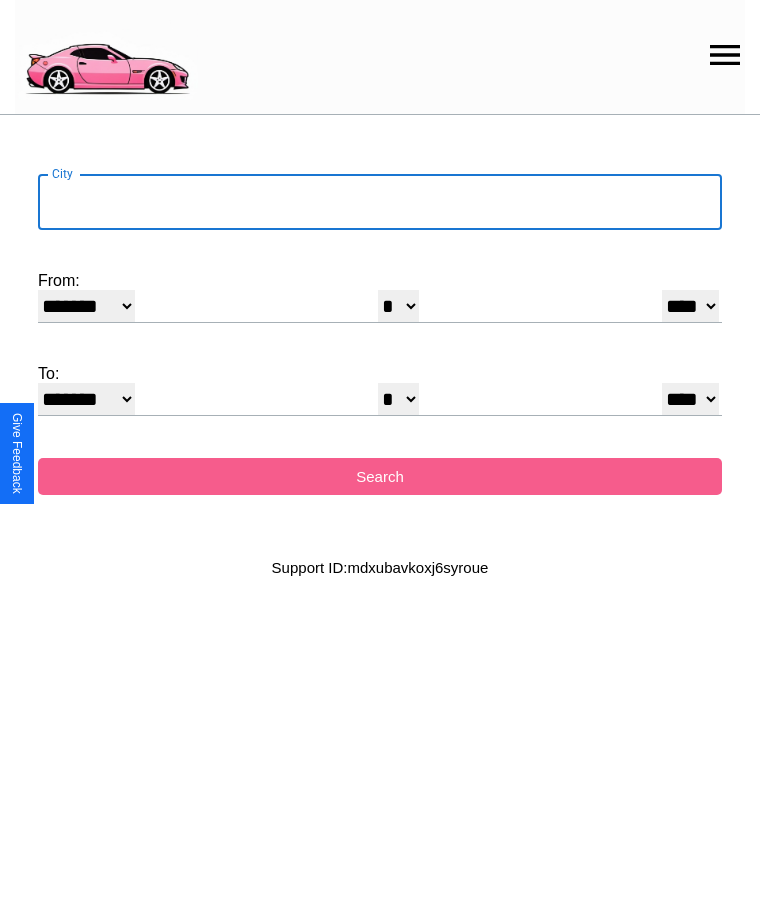 click on "City" at bounding box center [380, 202] 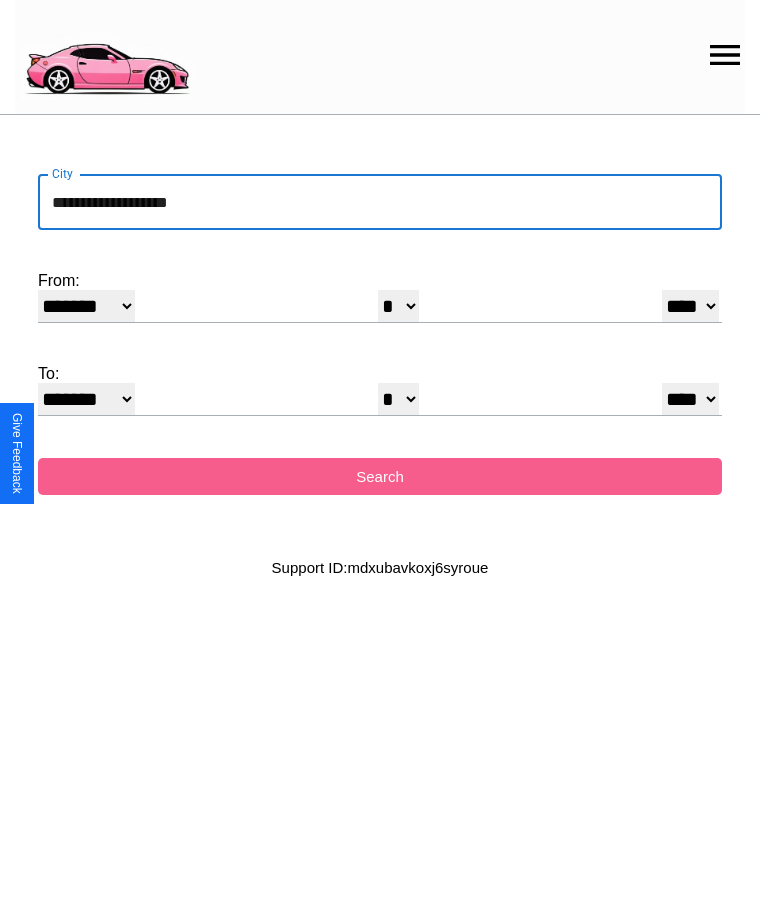 type on "**********" 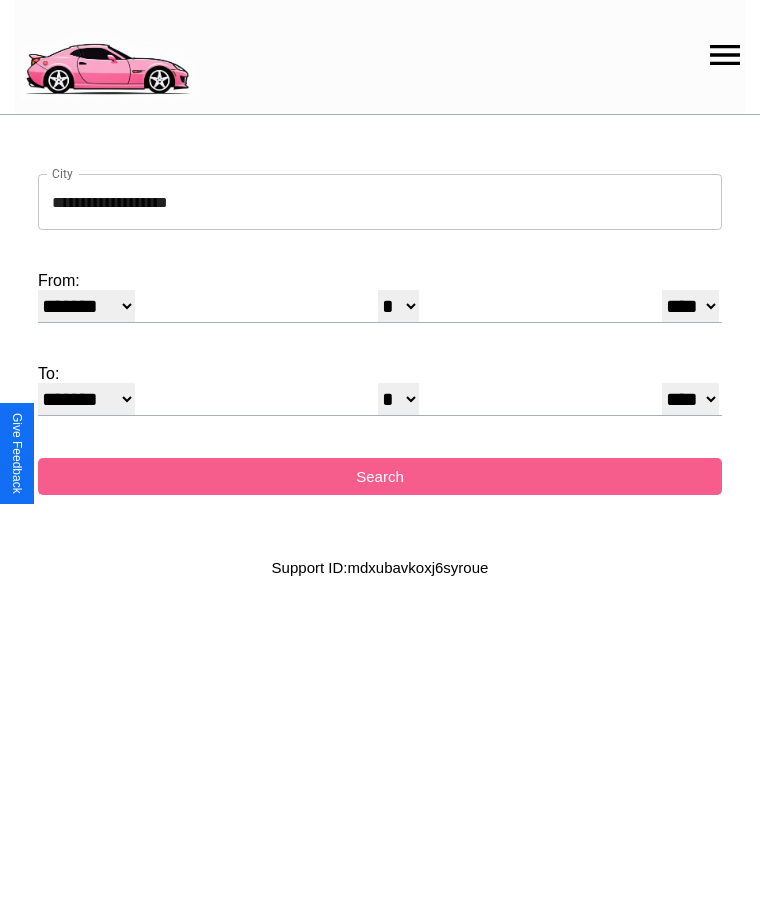 click on "******* ******** ***** ***** *** **** **** ****** ********* ******* ******** ********" at bounding box center [86, 306] 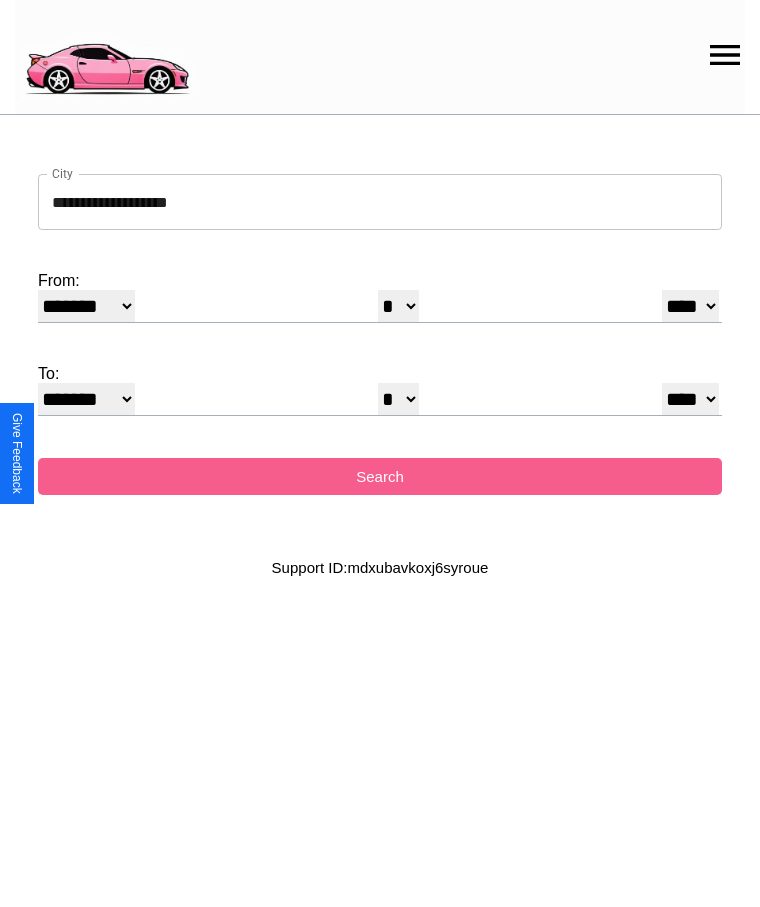select on "*" 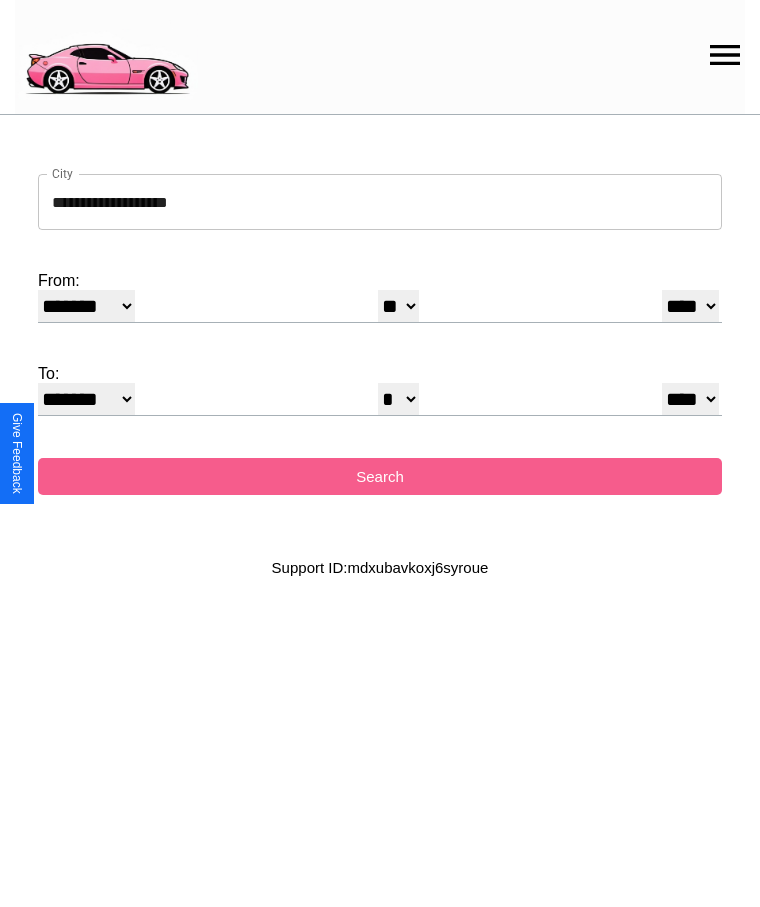 click on "**** **** **** **** **** **** **** **** **** ****" at bounding box center (690, 306) 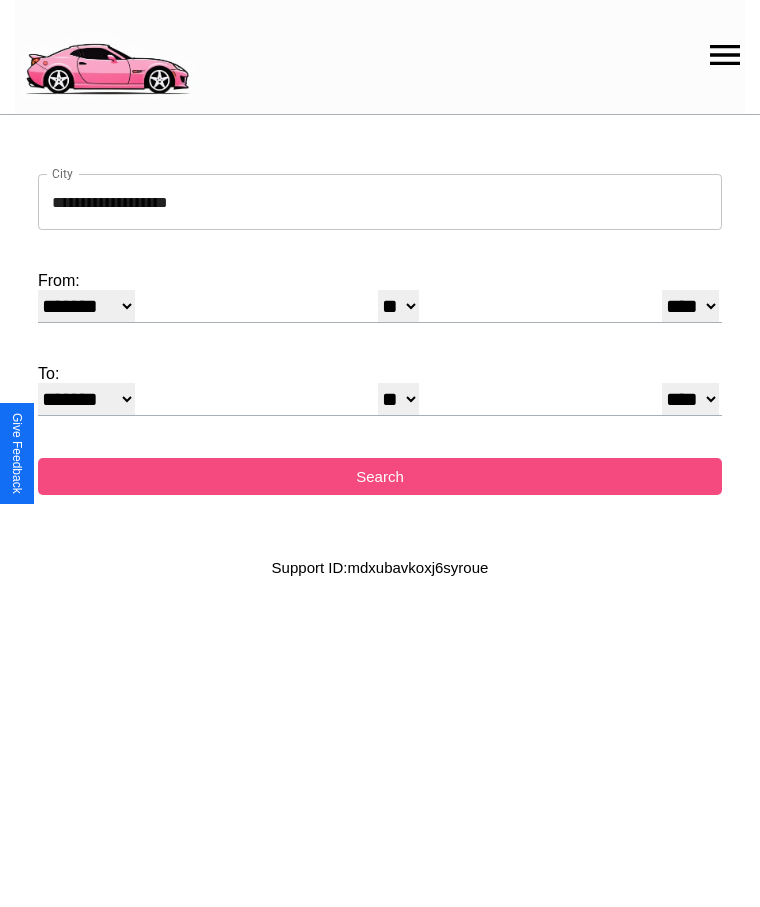 click on "Search" at bounding box center [380, 476] 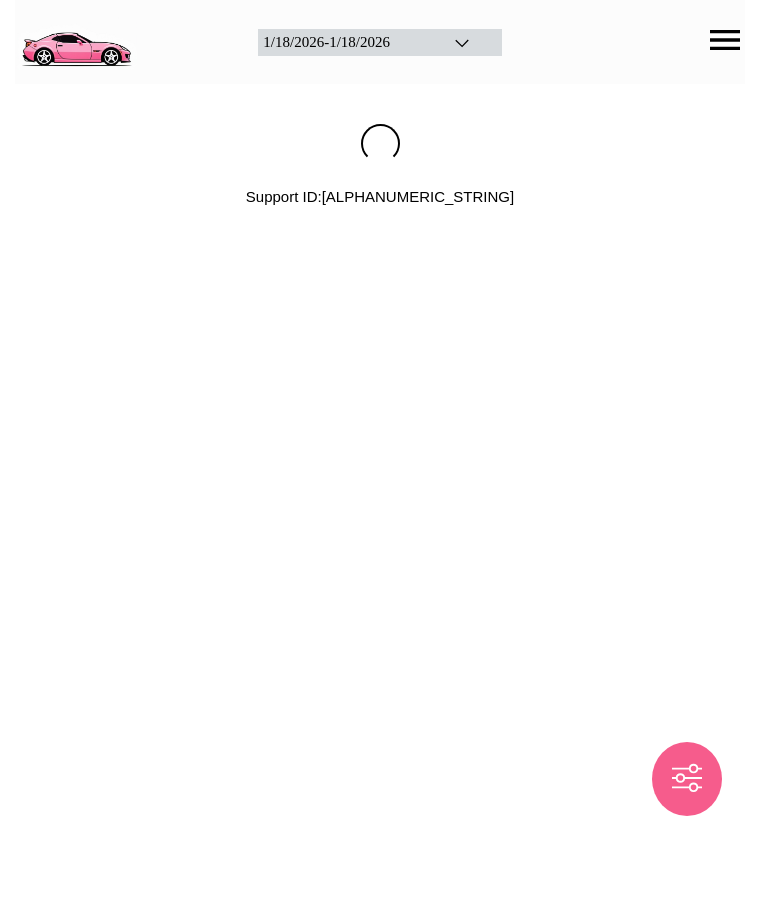 scroll, scrollTop: 0, scrollLeft: 0, axis: both 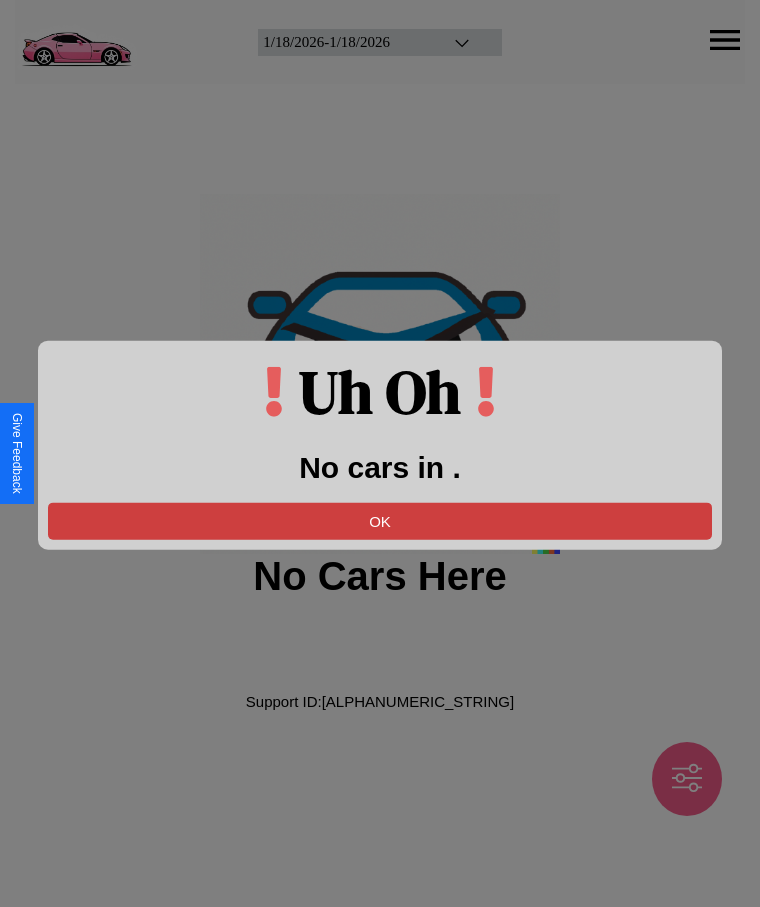 click on "OK" at bounding box center [380, 520] 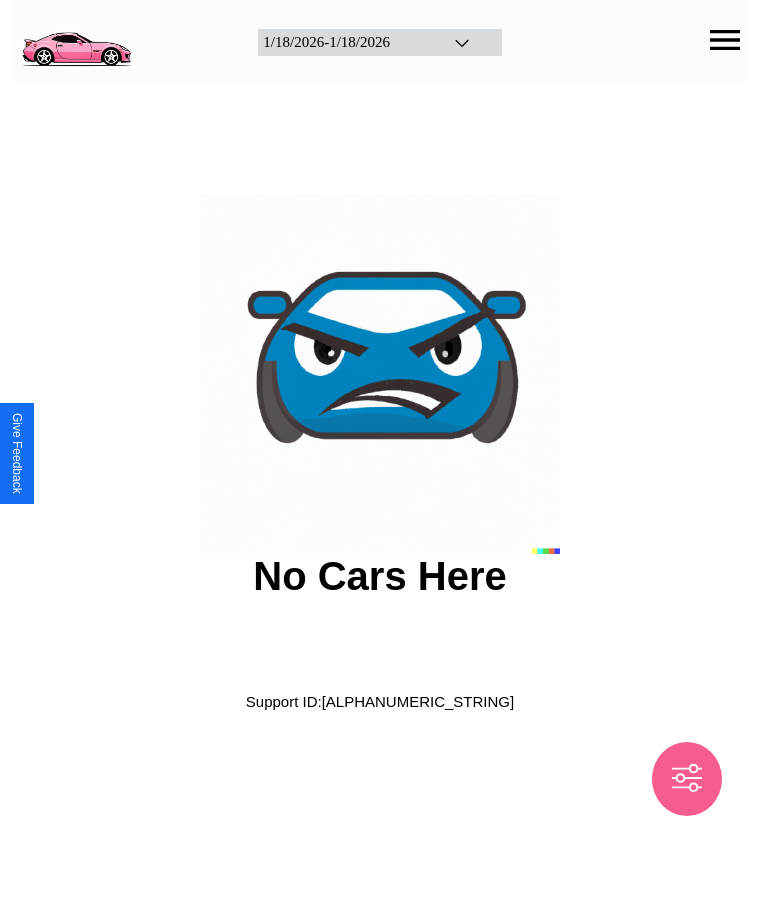click at bounding box center (76, 40) 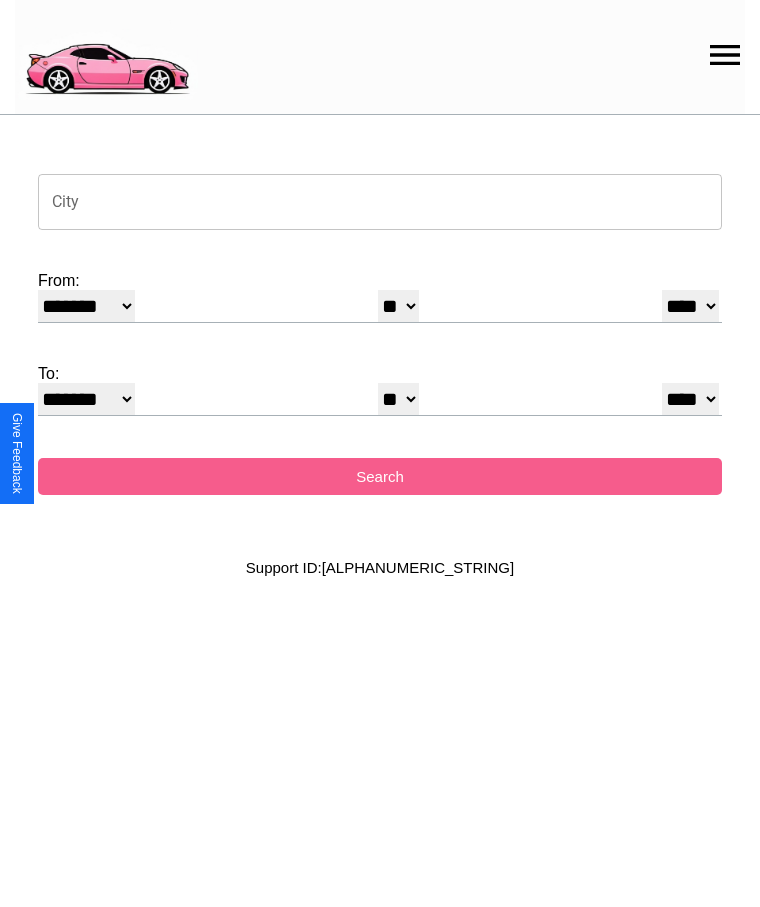 click 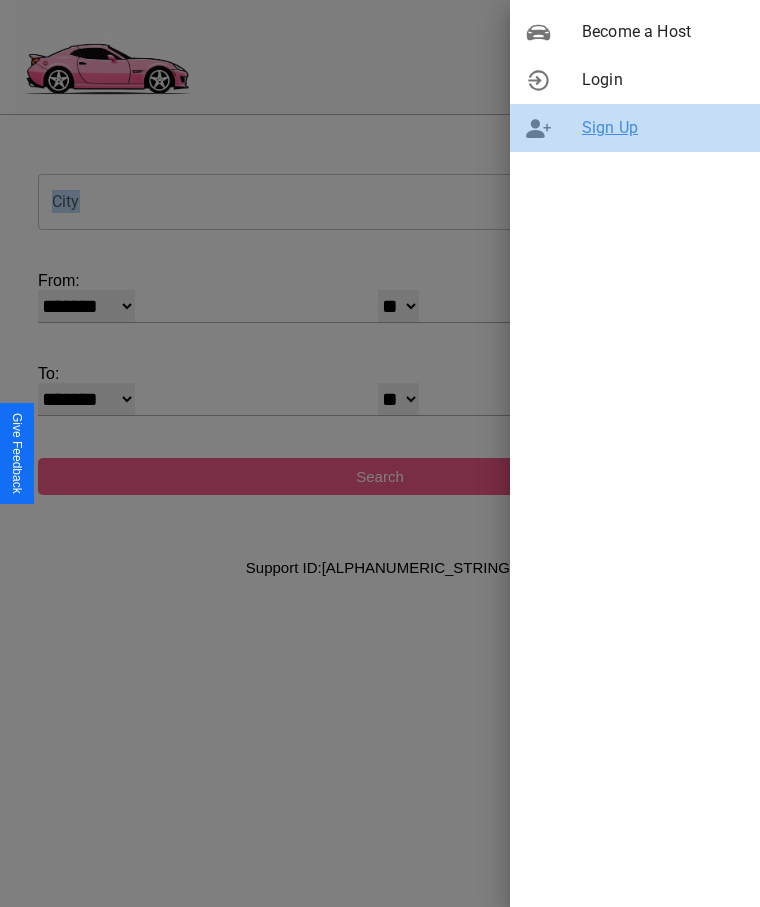 click on "Sign Up" at bounding box center [663, 128] 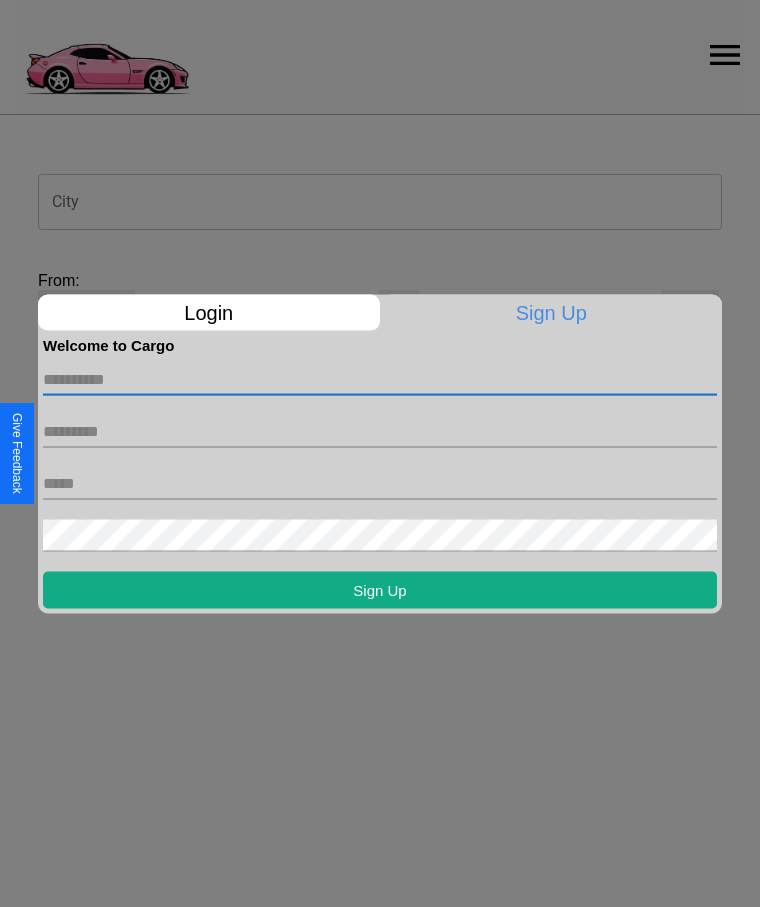 click at bounding box center [380, 379] 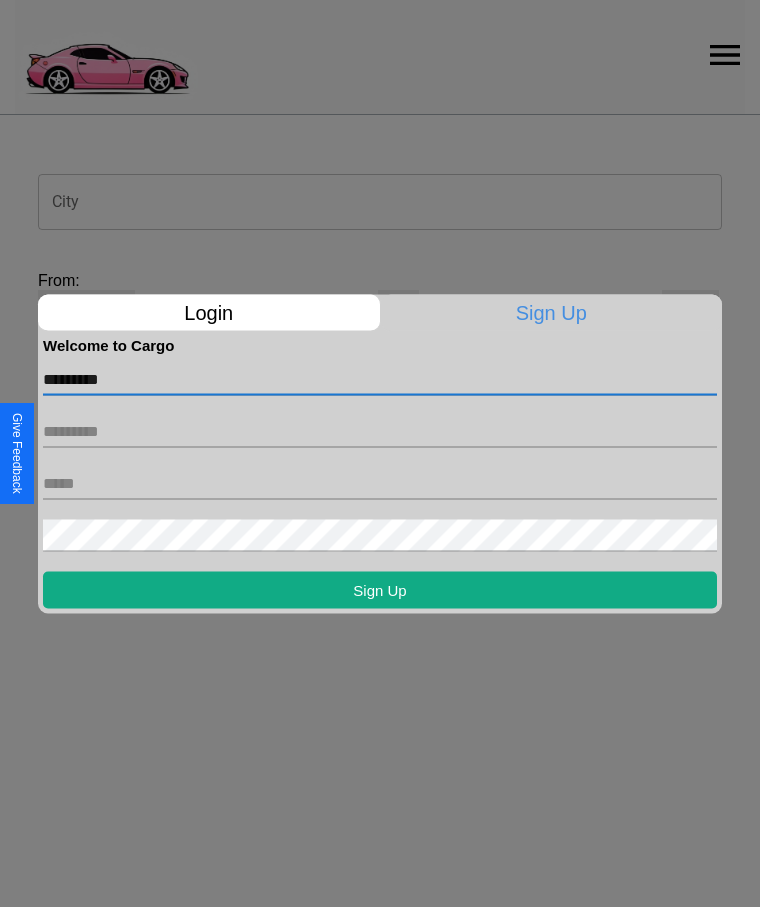 type on "*********" 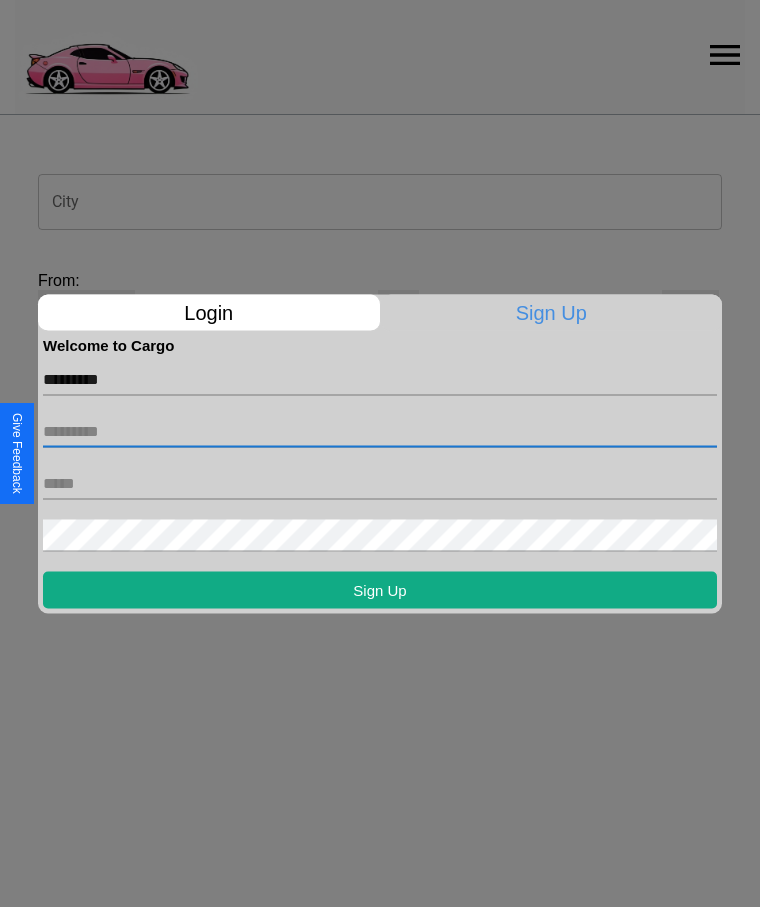 click at bounding box center (380, 431) 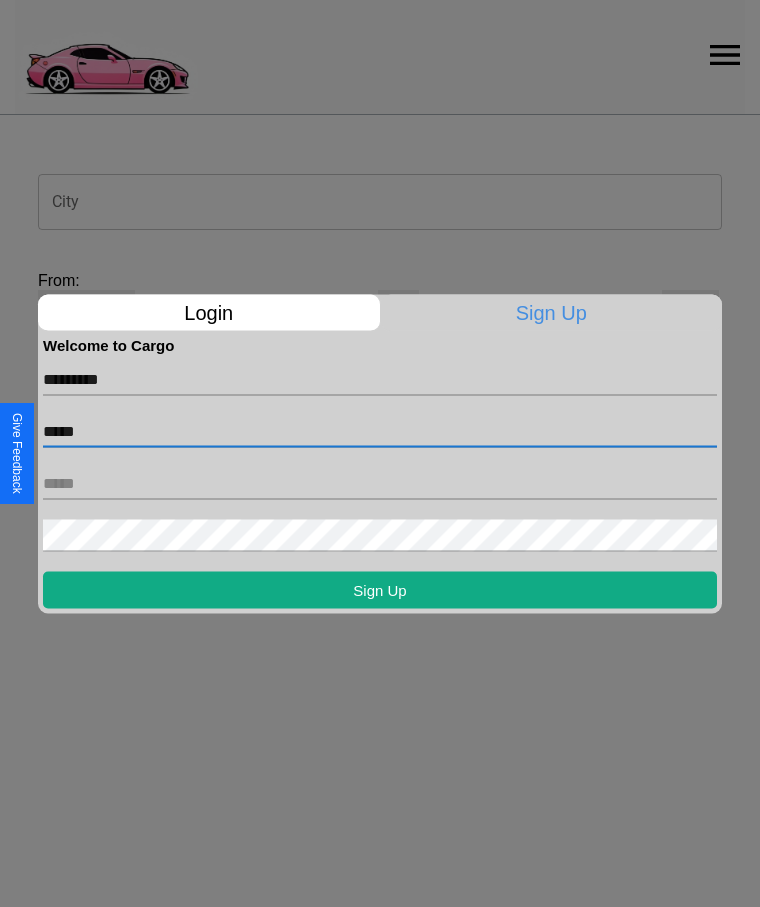 type on "*****" 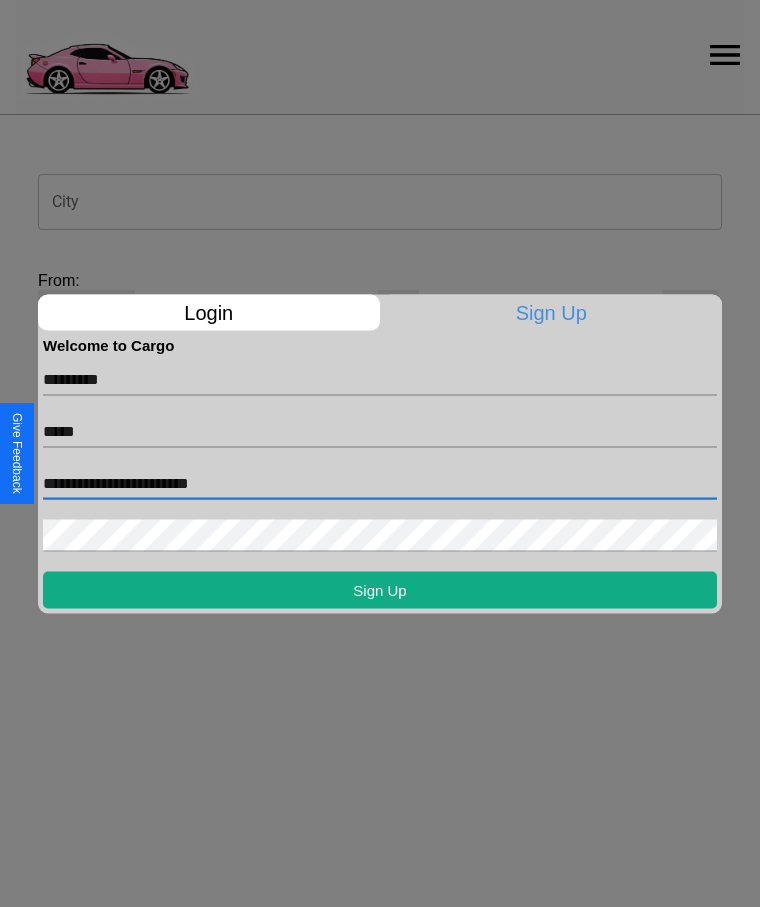 type on "**********" 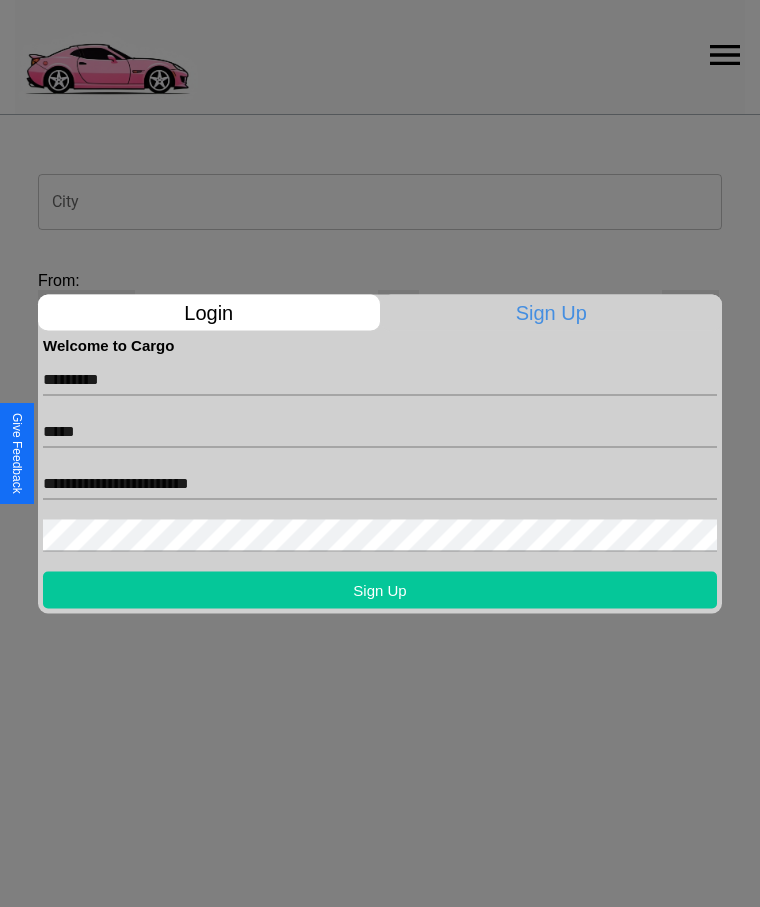 click on "Sign Up" at bounding box center (380, 589) 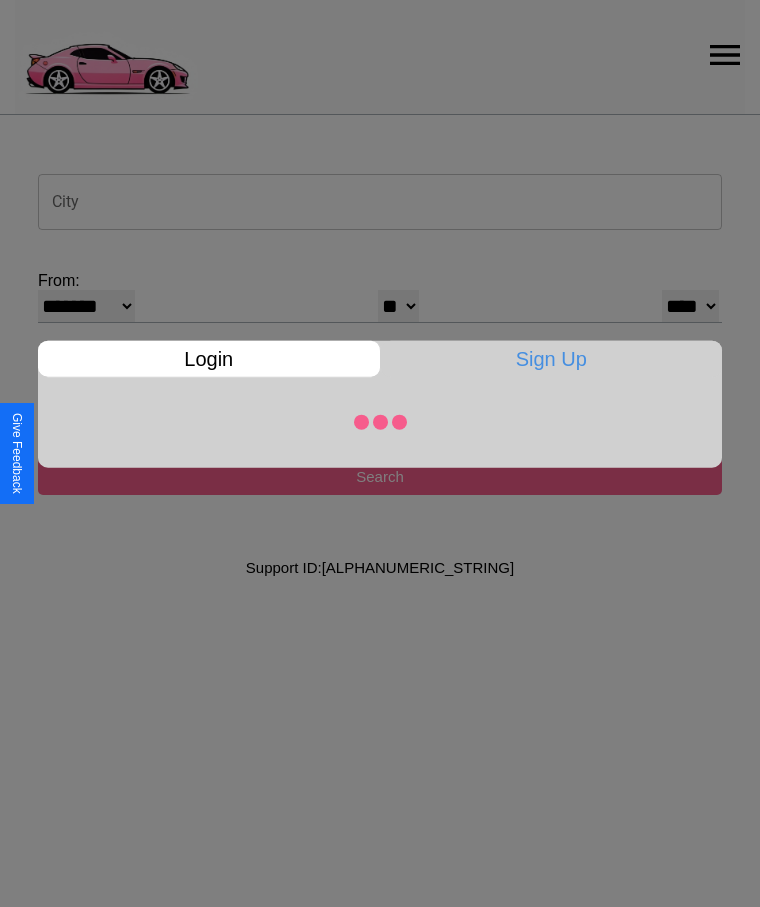 select on "**" 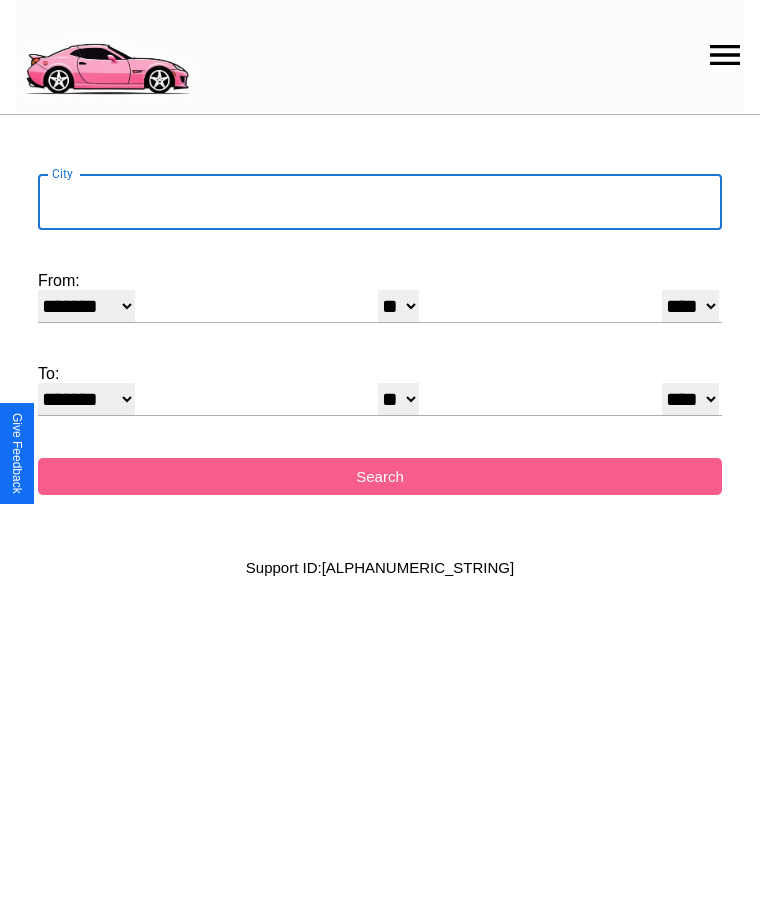 click on "City" at bounding box center (380, 202) 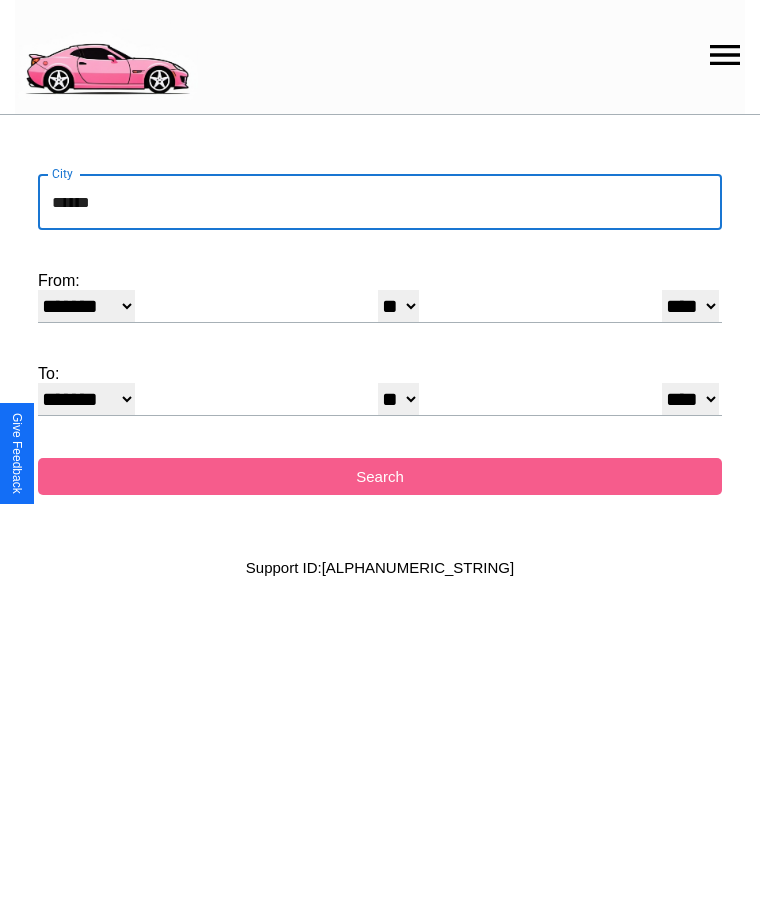 type on "******" 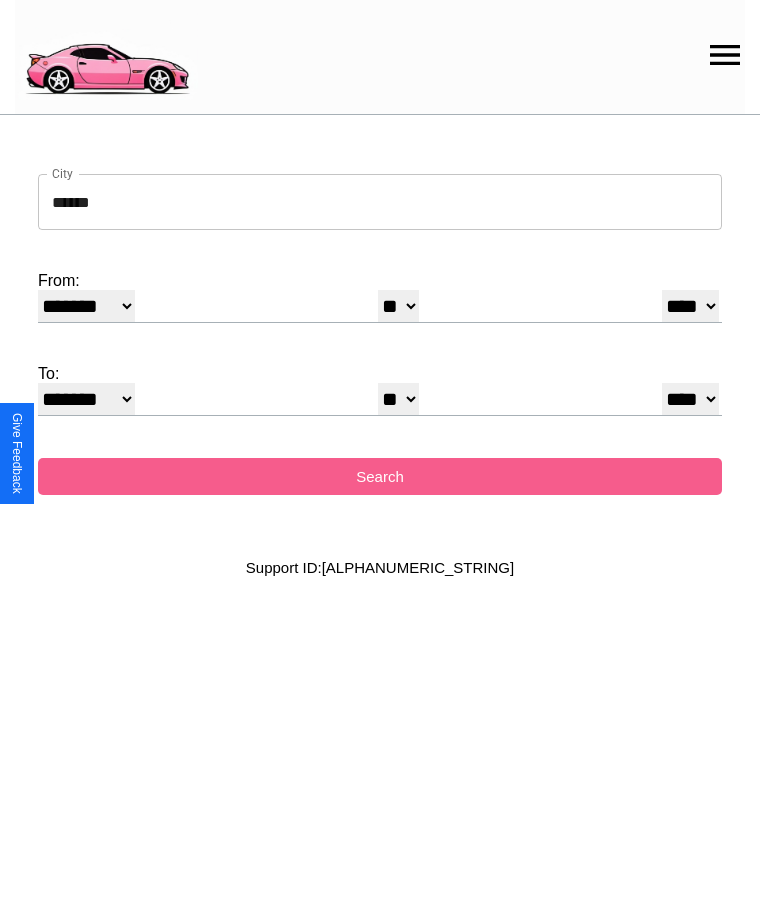 select on "**" 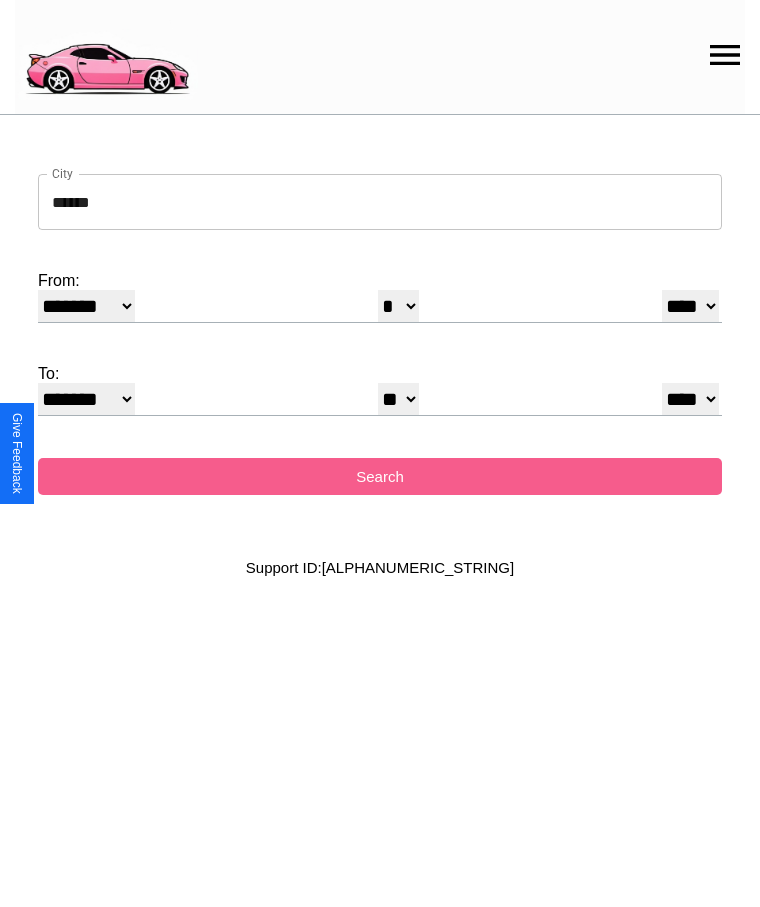 click on "* * * * * * * * * ** ** ** ** ** ** ** ** ** ** ** ** ** ** ** ** ** ** ** ** **" at bounding box center (398, 399) 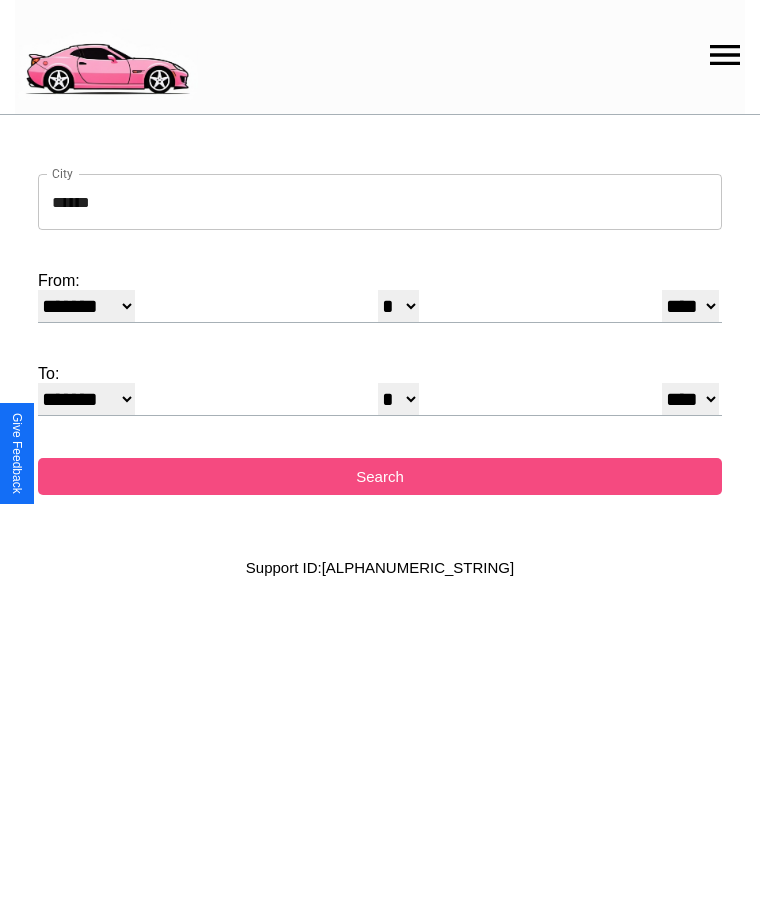 click on "Search" at bounding box center [380, 476] 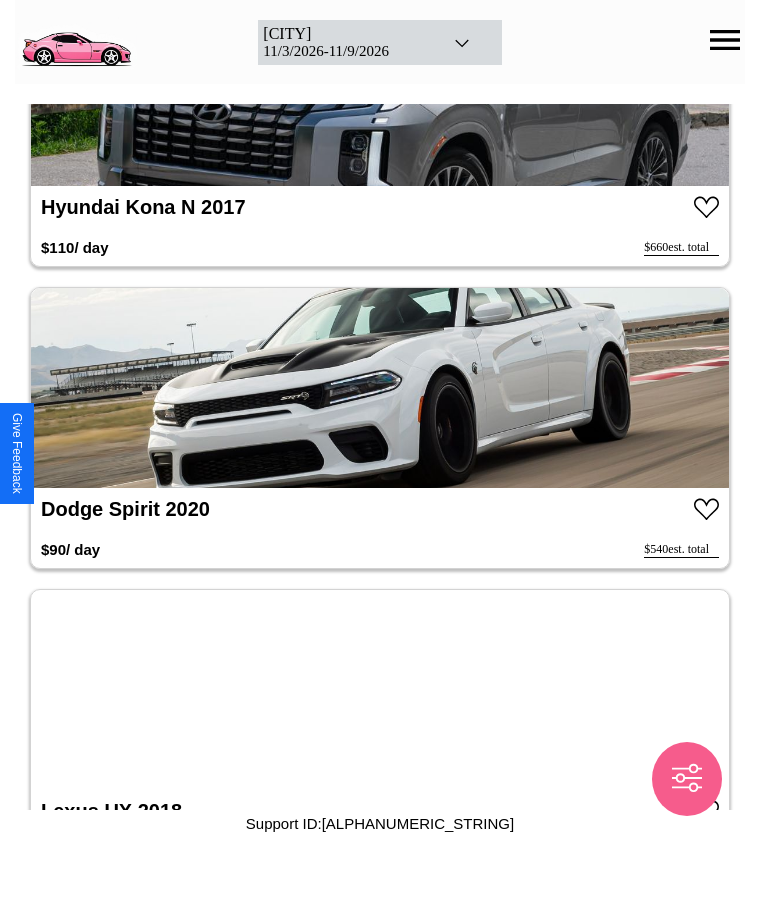 scroll, scrollTop: 120, scrollLeft: 0, axis: vertical 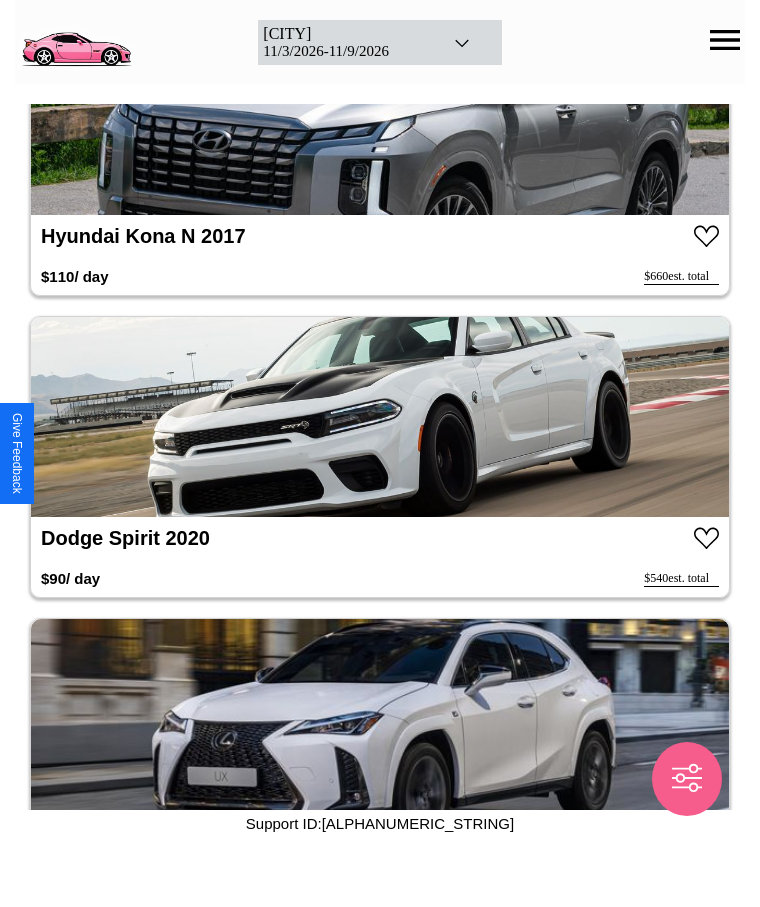 click at bounding box center [380, 417] 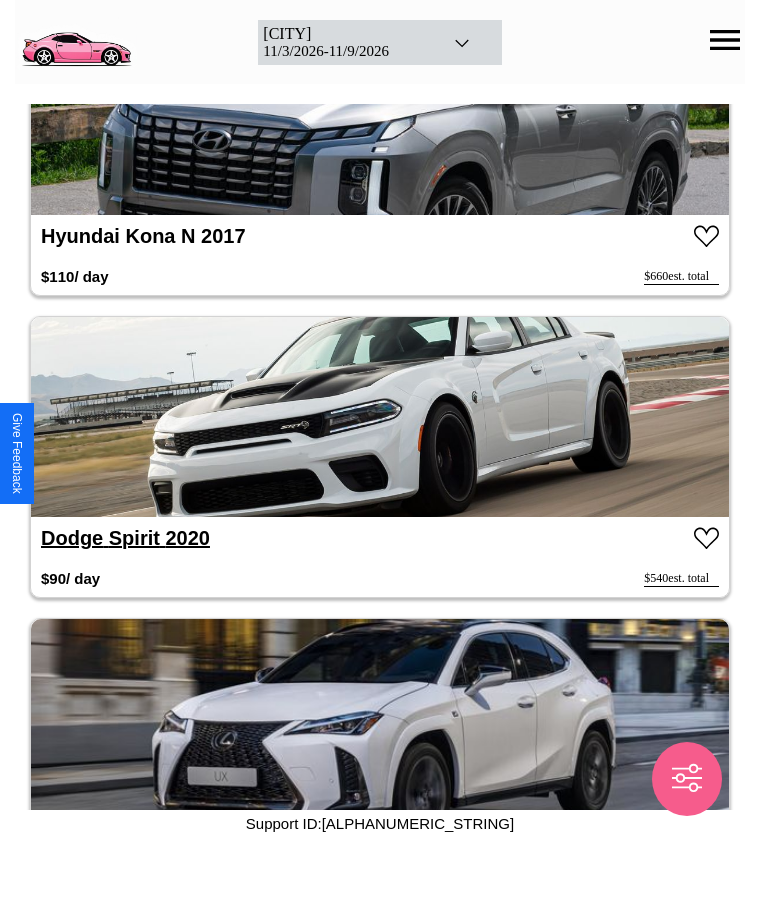 click on "Dodge   Spirit   2020" at bounding box center (125, 538) 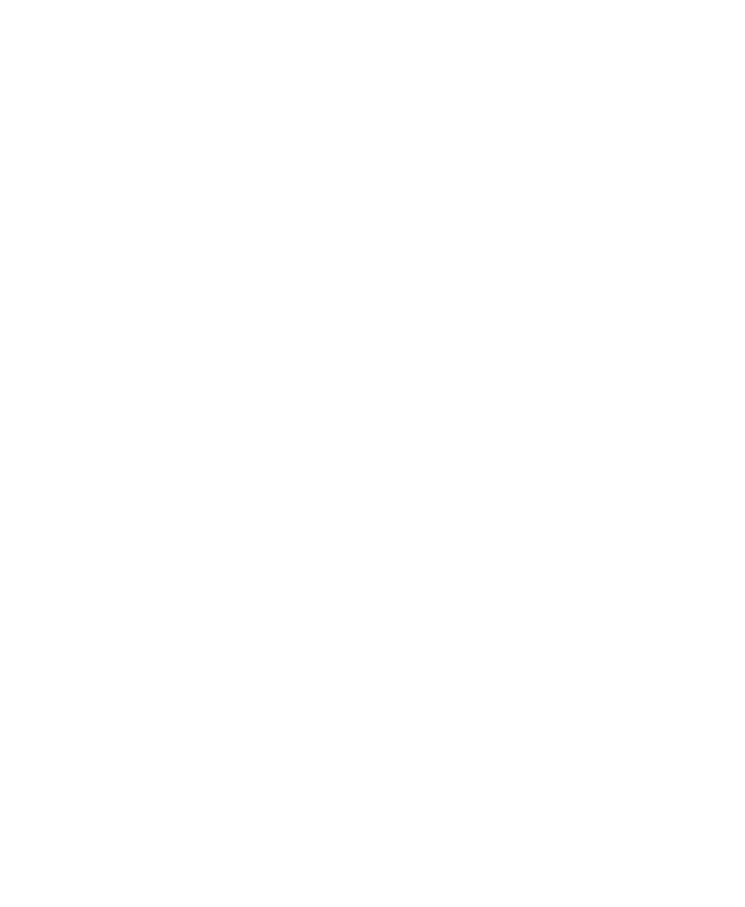 scroll, scrollTop: 0, scrollLeft: 0, axis: both 